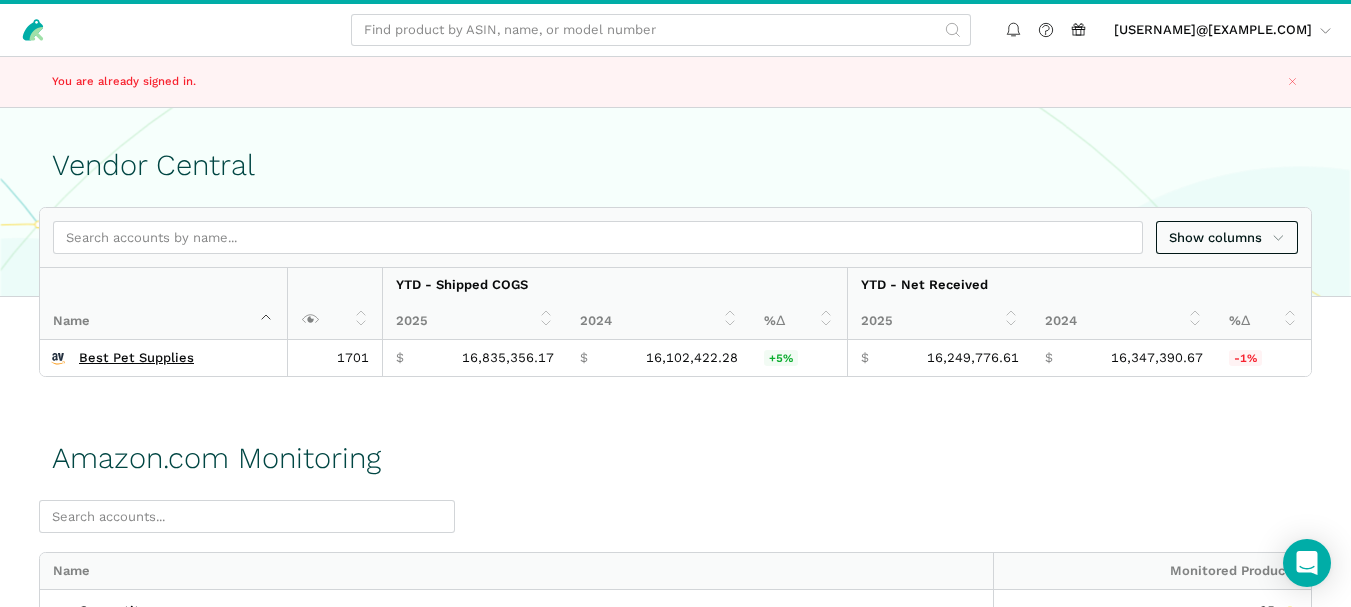 scroll, scrollTop: 0, scrollLeft: 0, axis: both 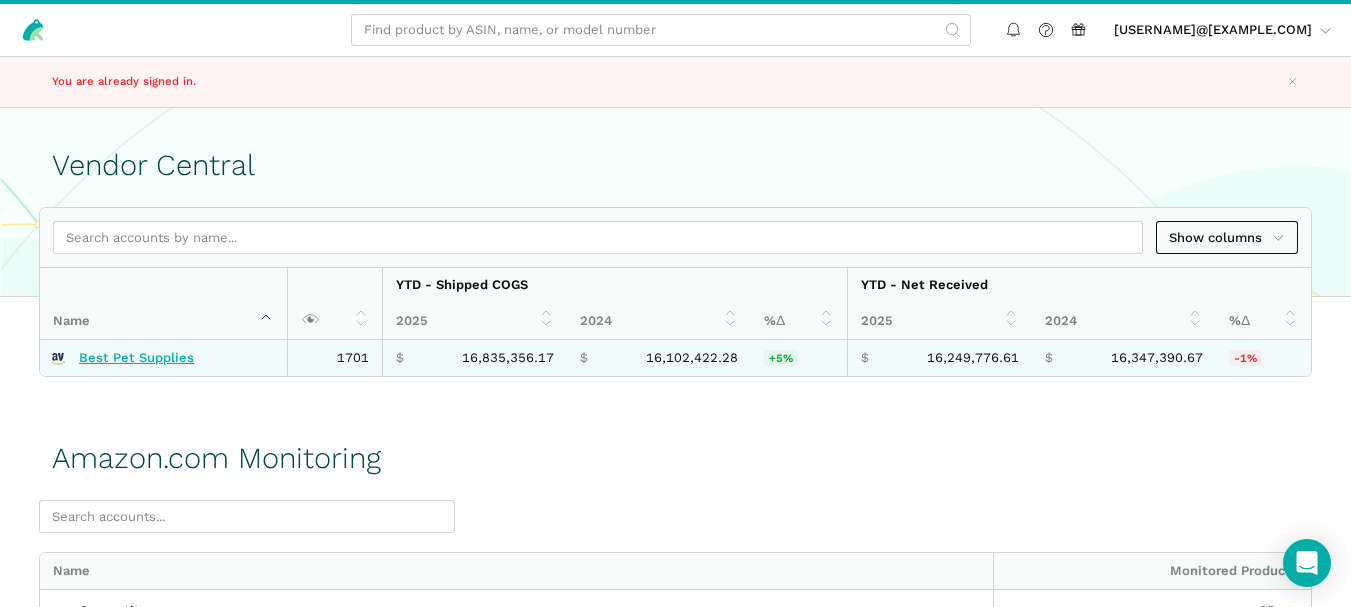 click on "Best Pet Supplies" at bounding box center (136, 358) 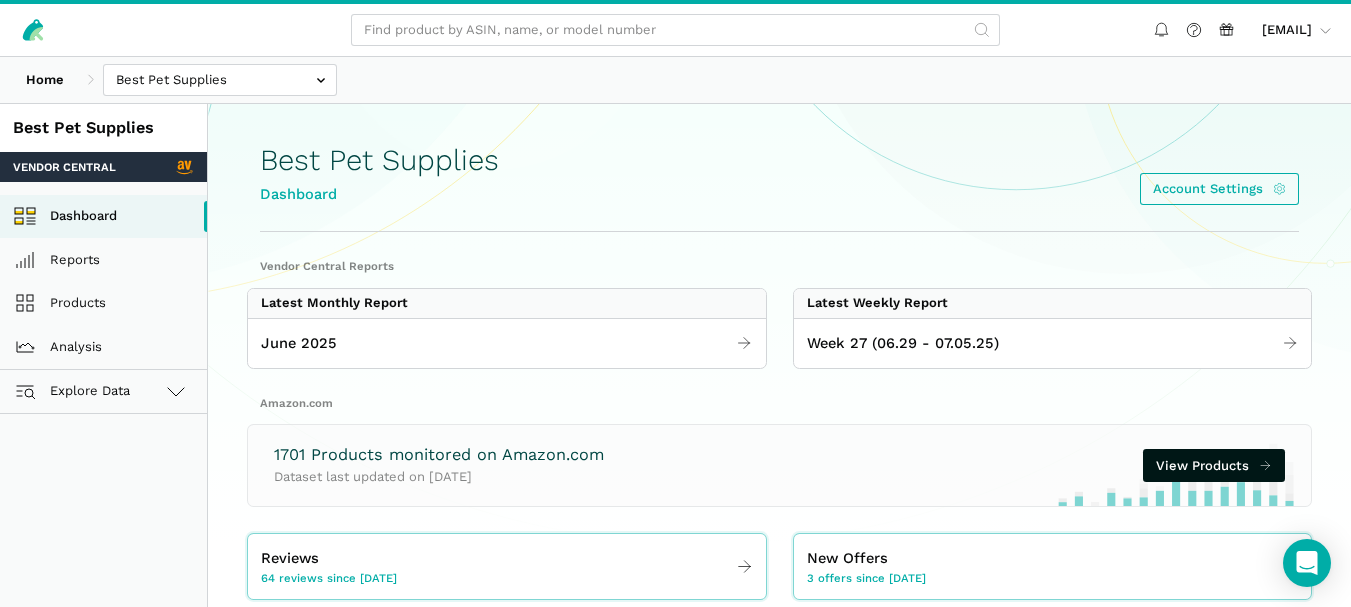 scroll, scrollTop: 0, scrollLeft: 0, axis: both 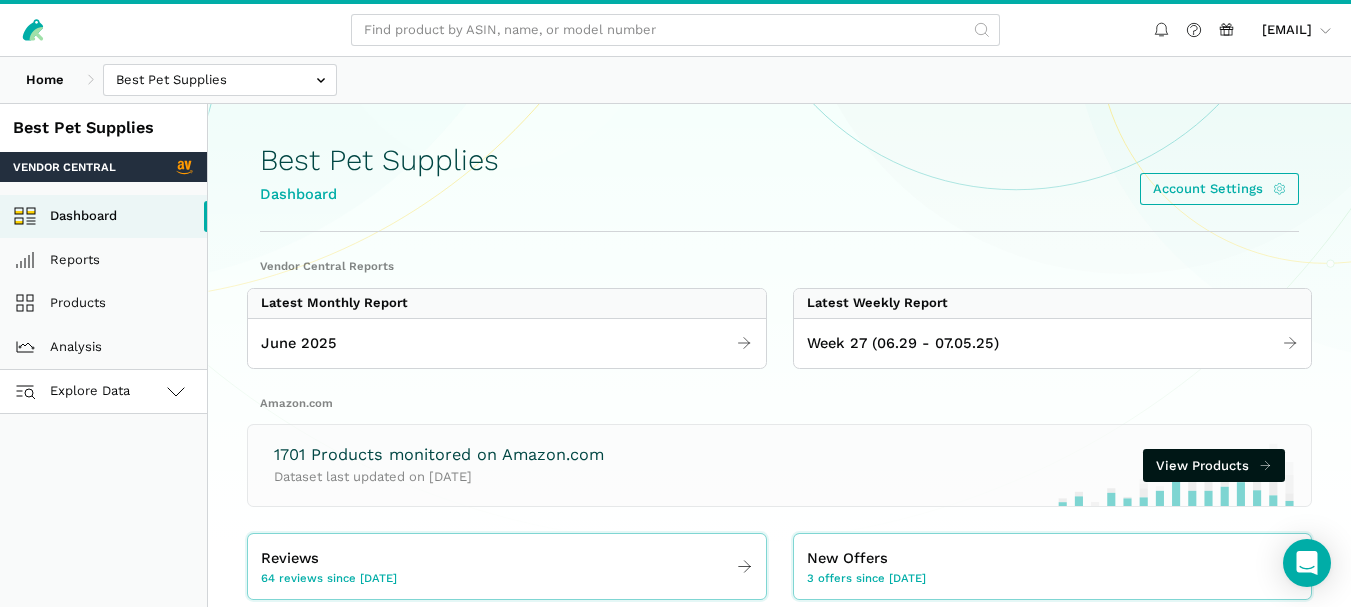 click on "Explore Data" at bounding box center (103, 392) 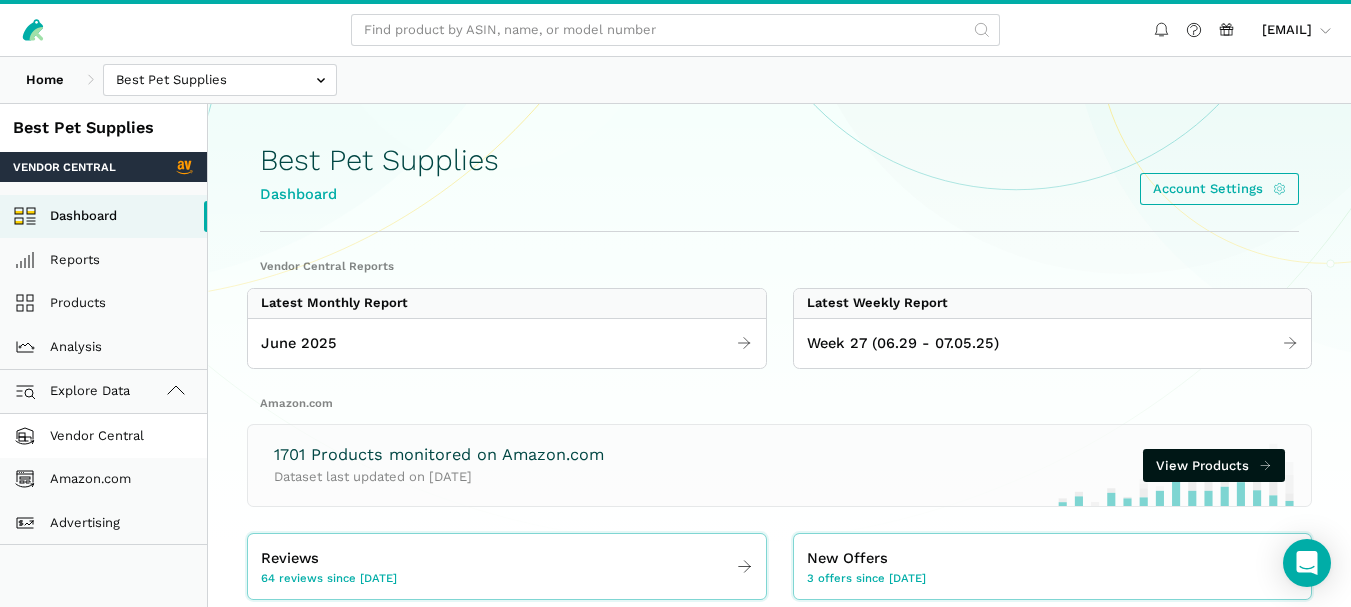 click on "Vendor Central" at bounding box center (103, 436) 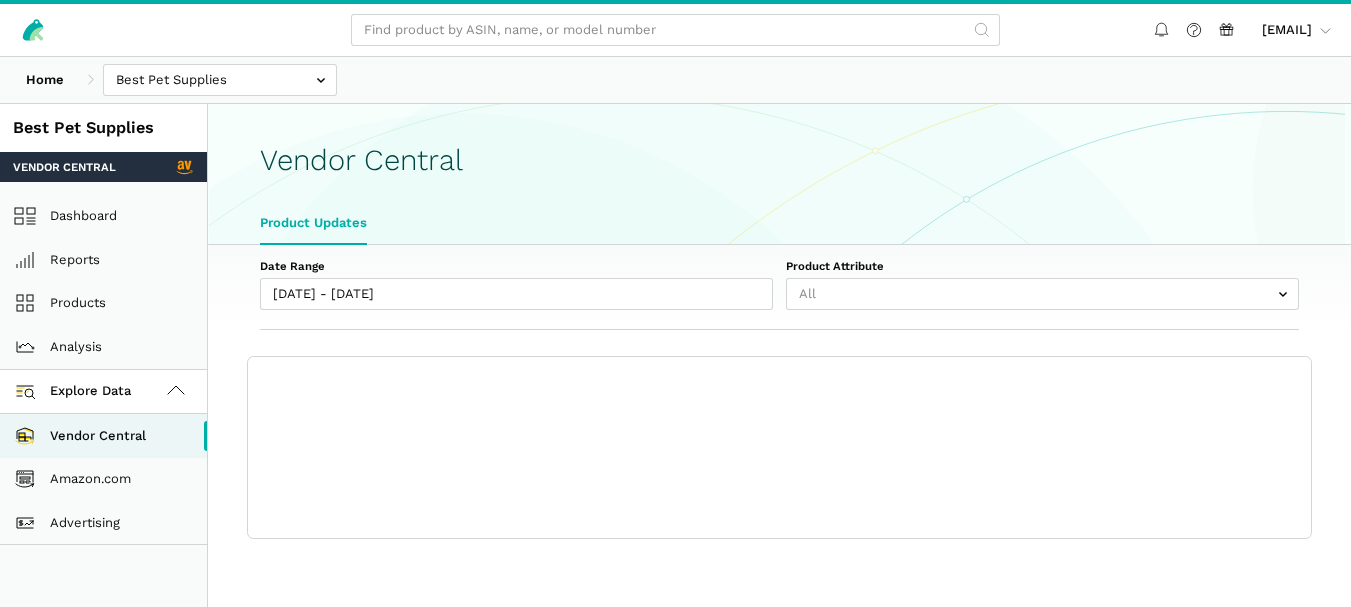 scroll, scrollTop: 0, scrollLeft: 0, axis: both 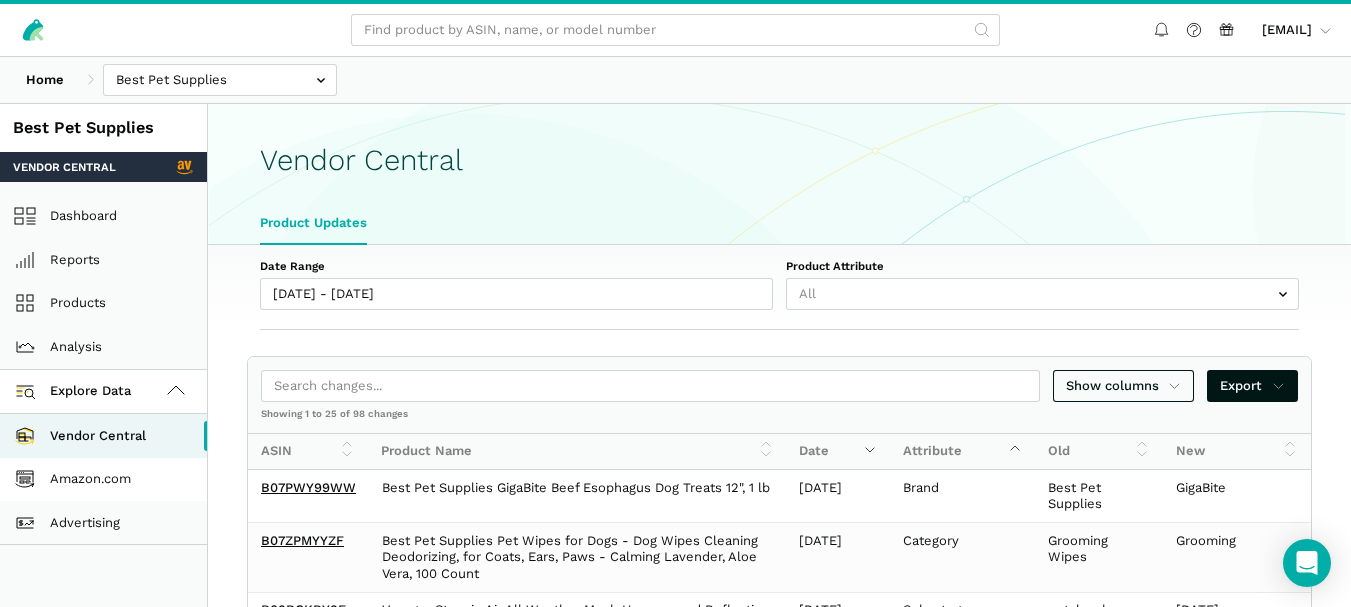 click on "Amazon.com" at bounding box center [103, 480] 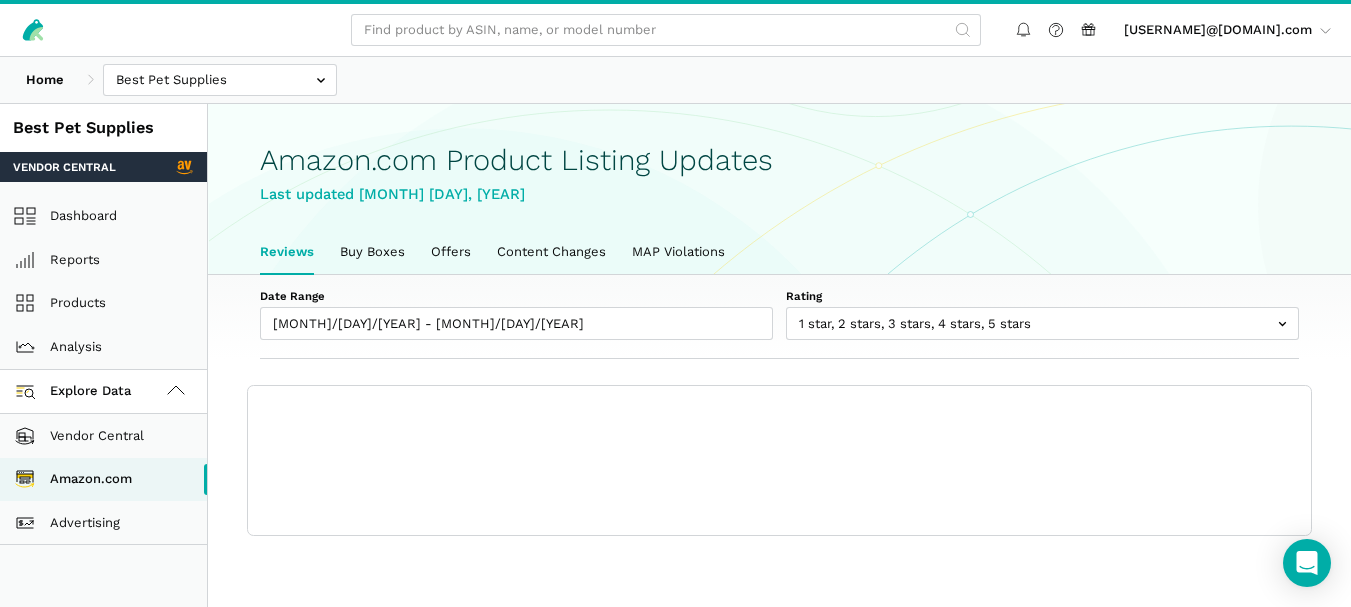 scroll, scrollTop: 0, scrollLeft: 0, axis: both 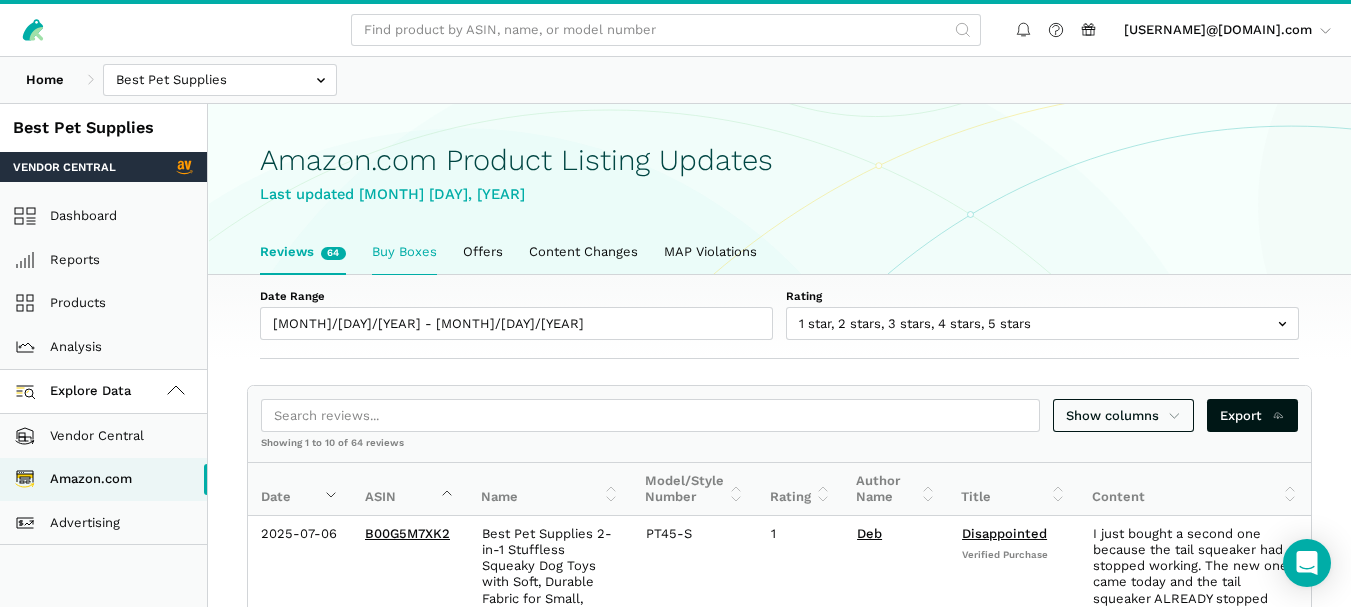 click on "Buy Boxes" at bounding box center (404, 252) 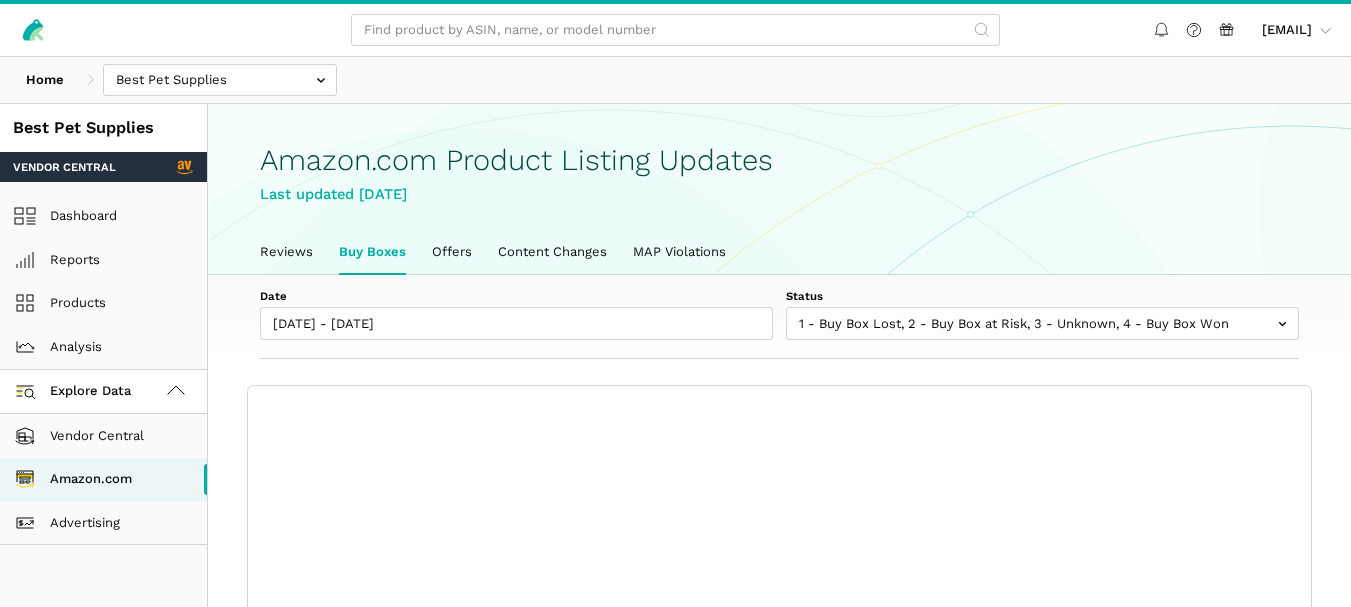 scroll, scrollTop: 0, scrollLeft: 0, axis: both 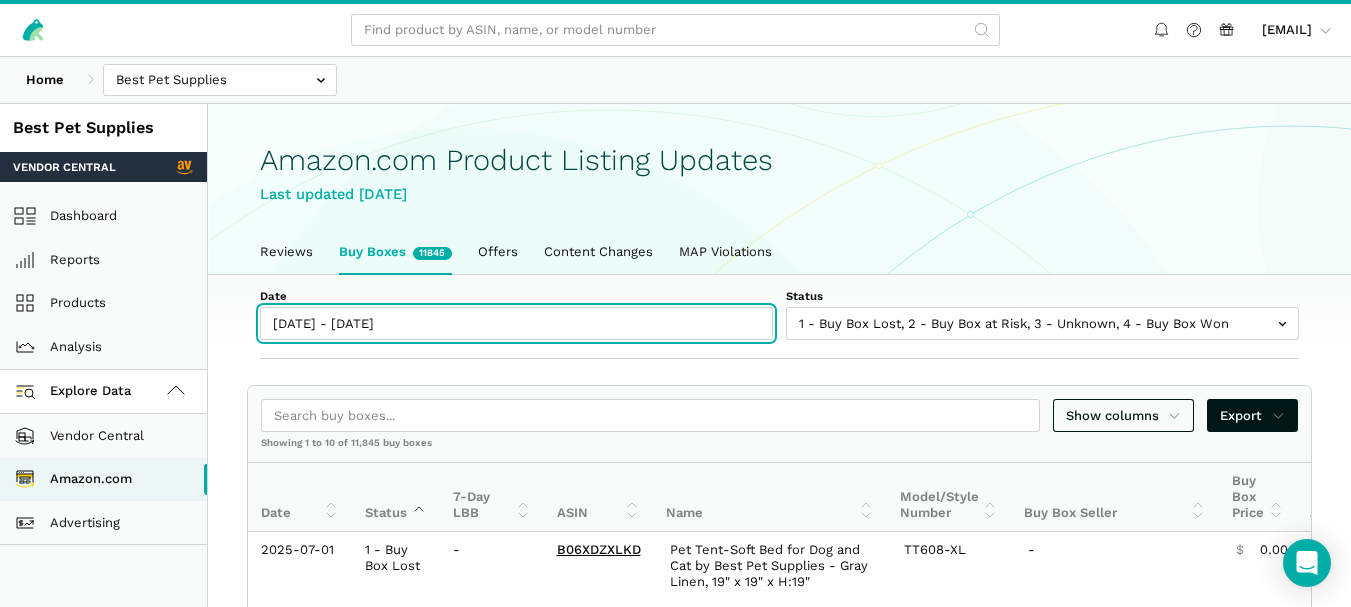 click on "[DATE] - [DATE]" at bounding box center (516, 323) 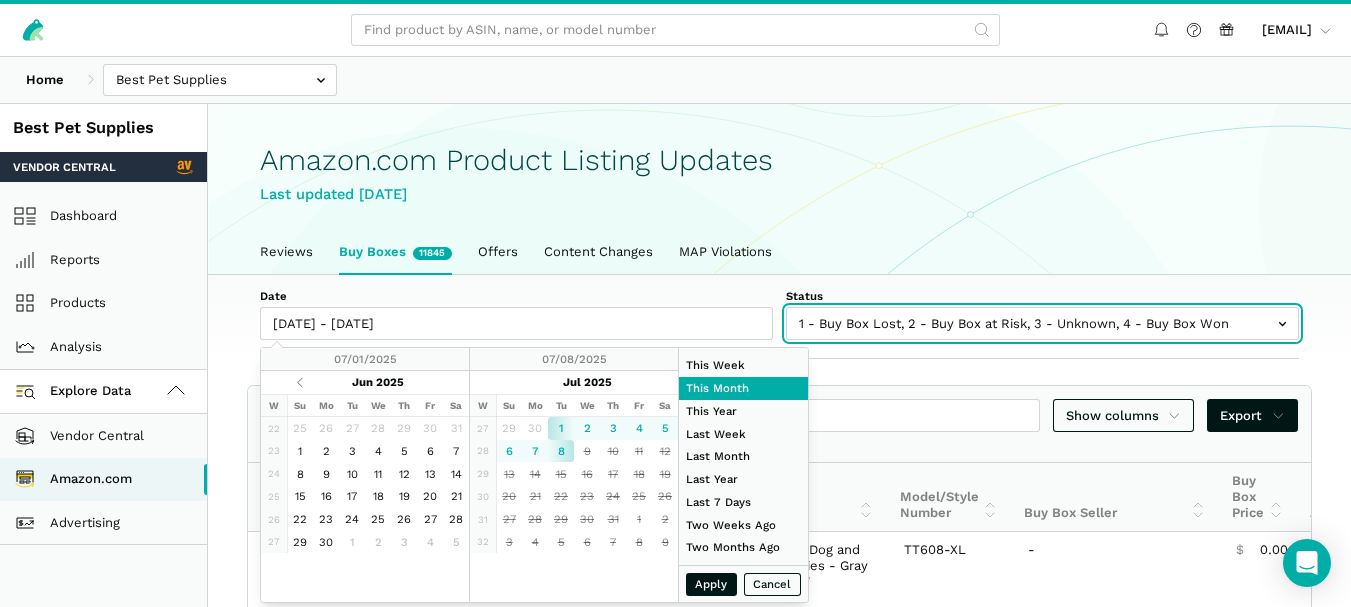 click at bounding box center (1042, 323) 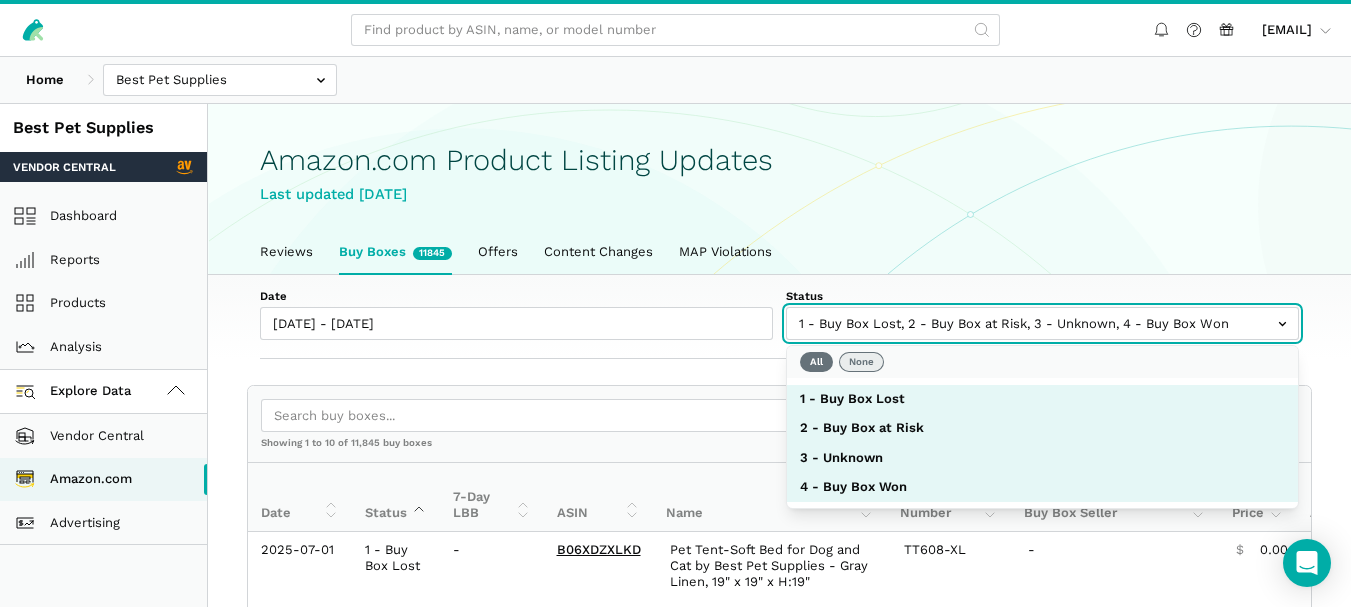 click on "None" at bounding box center [861, 362] 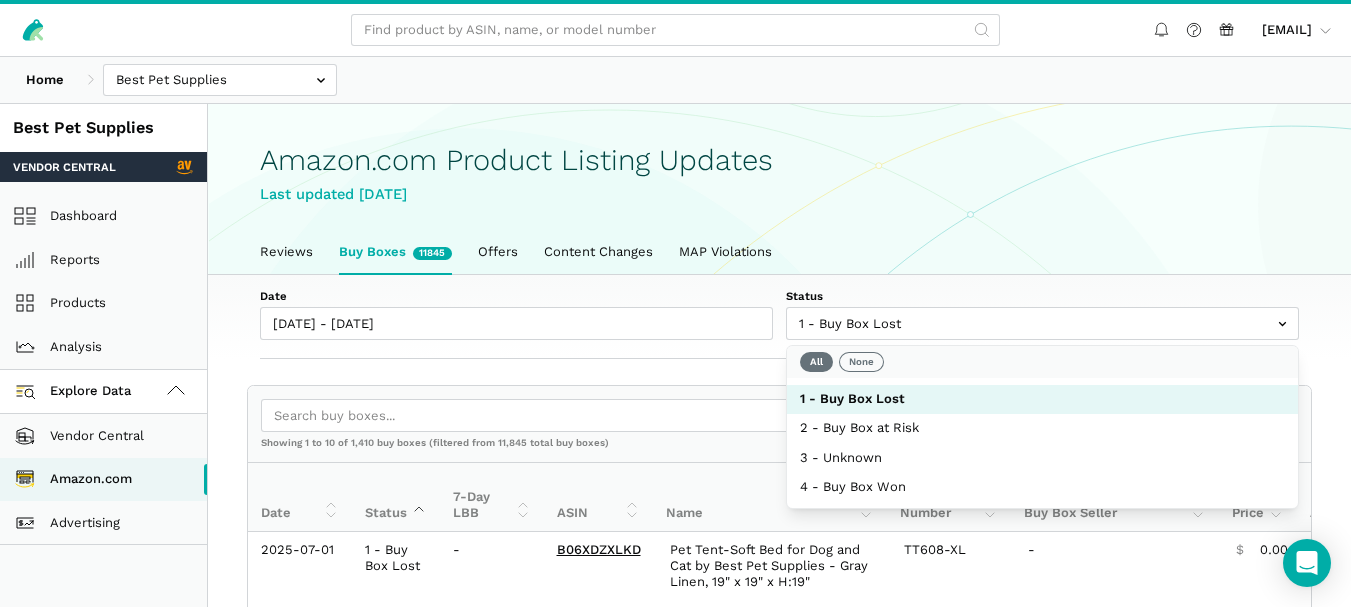 click on "Date
[DATE] - [DATE]
Status
1 - Buy Box Lost
2 - Buy Box at Risk
3 - Unknown
4 - Buy Box Won
Show columns
Export
Showing 1 to 10 of 1,410 buy boxes (filtered from 11,845 total buy boxes)
Date Status
7-Day LBB
ASIN Name Model/Style Number Buy Box Seller Buy Box Price Buy Box Availability Amazon Price Amazon Fast Track Message
Date Status
7-Day LBB
ASIN Name Model/Style Number Buy Box Seller Buy Box Price Buy Box Availability Amazon Price Amazon Fast Track Message
[DATE] 1 - Buy Box Lost - B06XDZXLKD" at bounding box center [779, 1098] 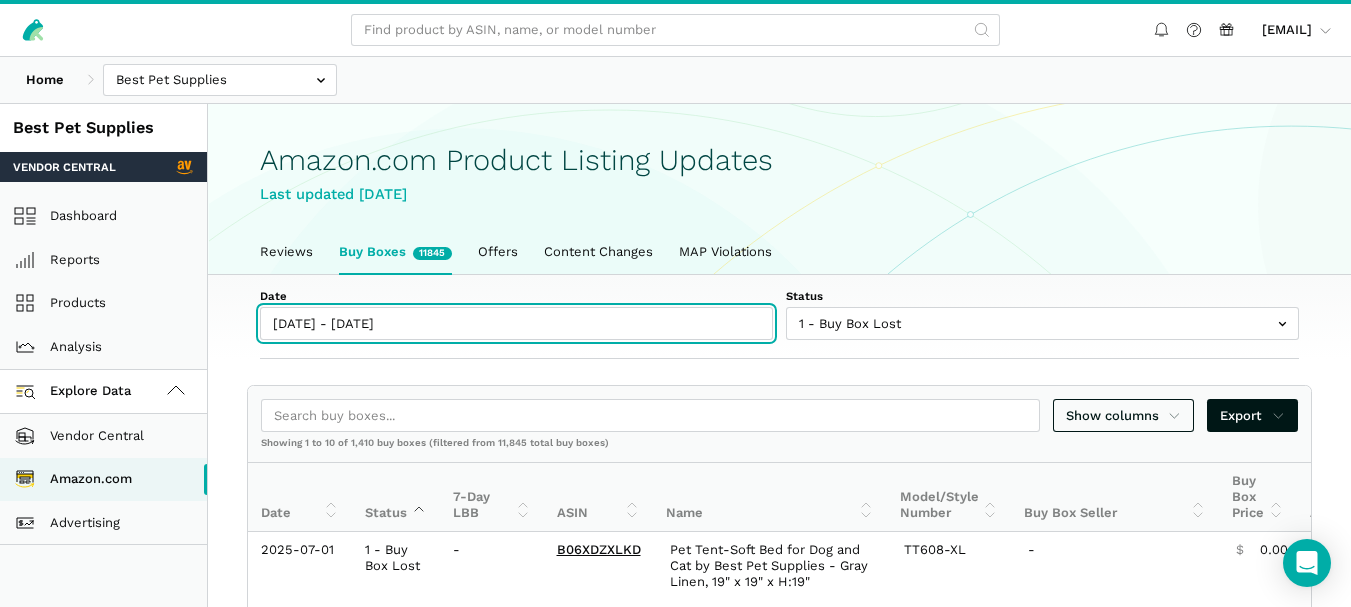 click on "[DATE] - [DATE]" at bounding box center [516, 323] 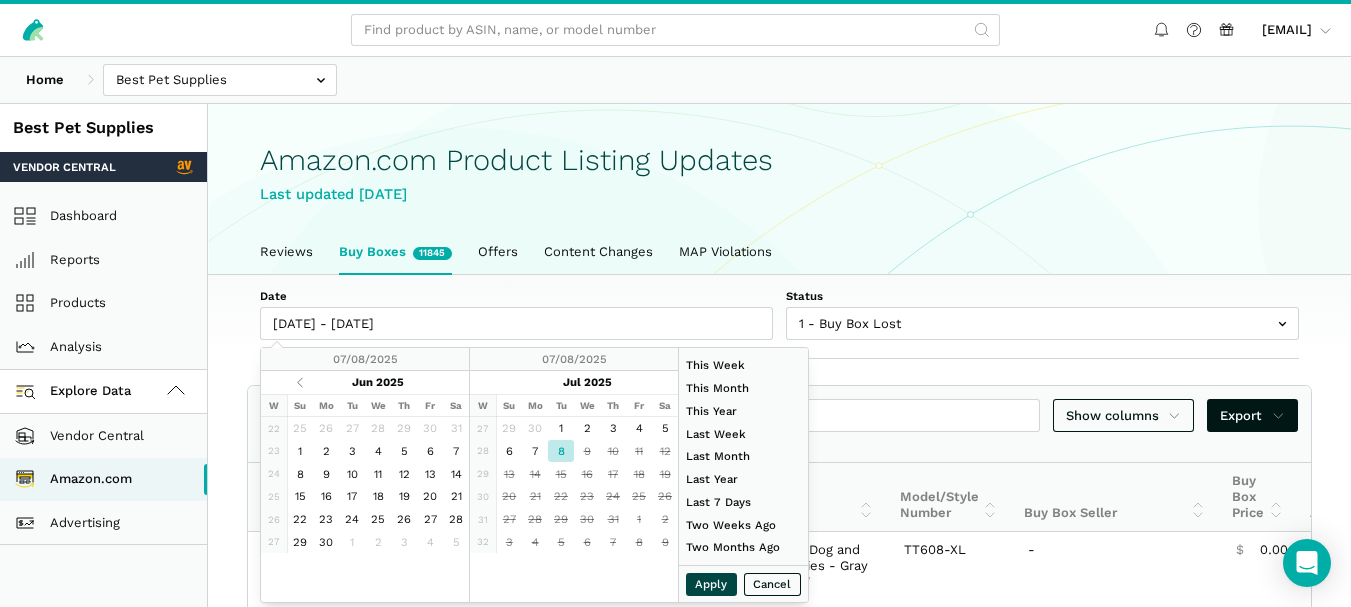 click on "Apply" at bounding box center [712, 584] 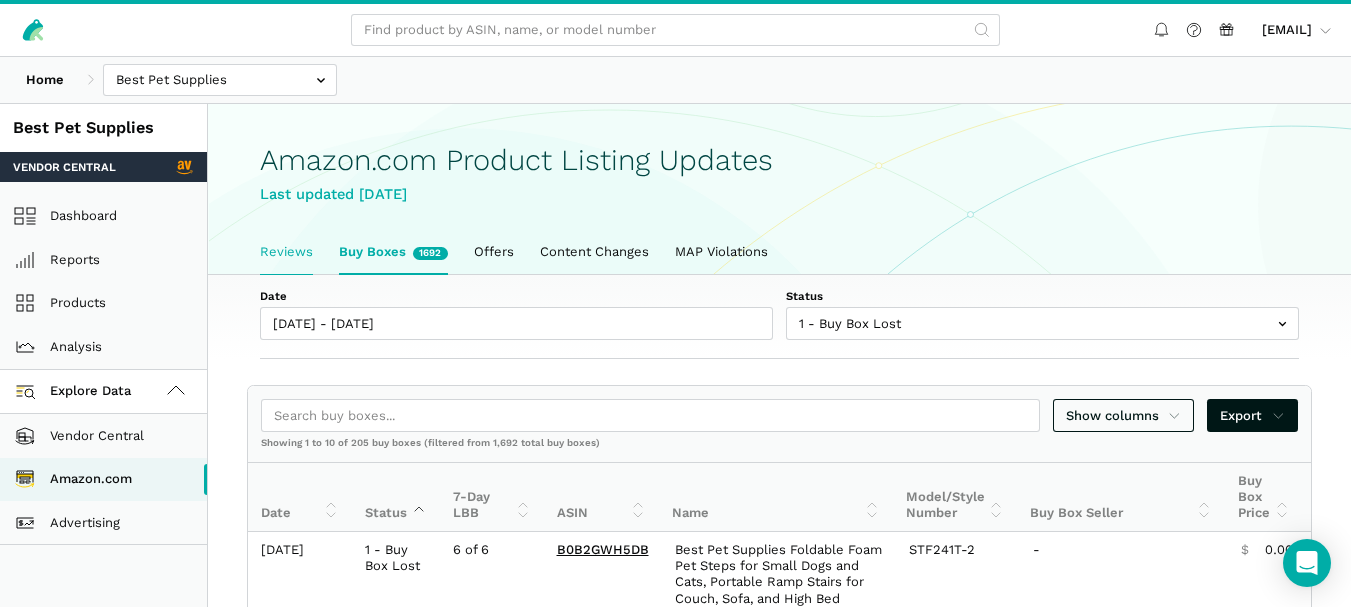 click on "Reviews" at bounding box center [286, 252] 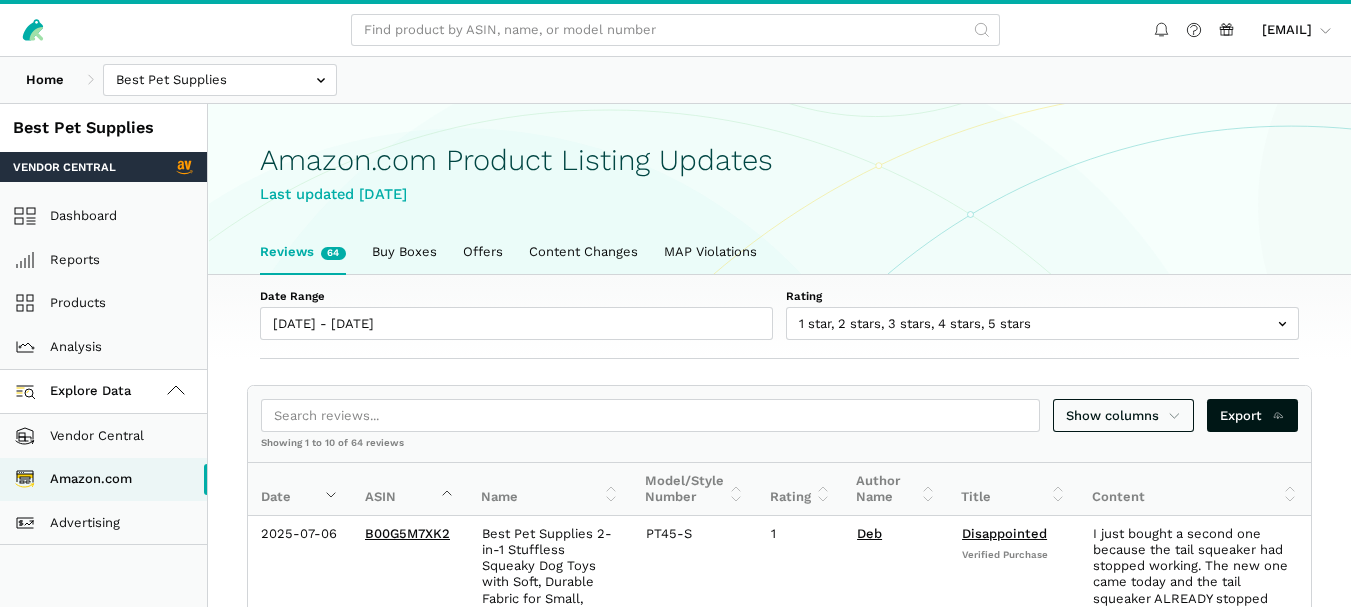 scroll, scrollTop: 0, scrollLeft: 0, axis: both 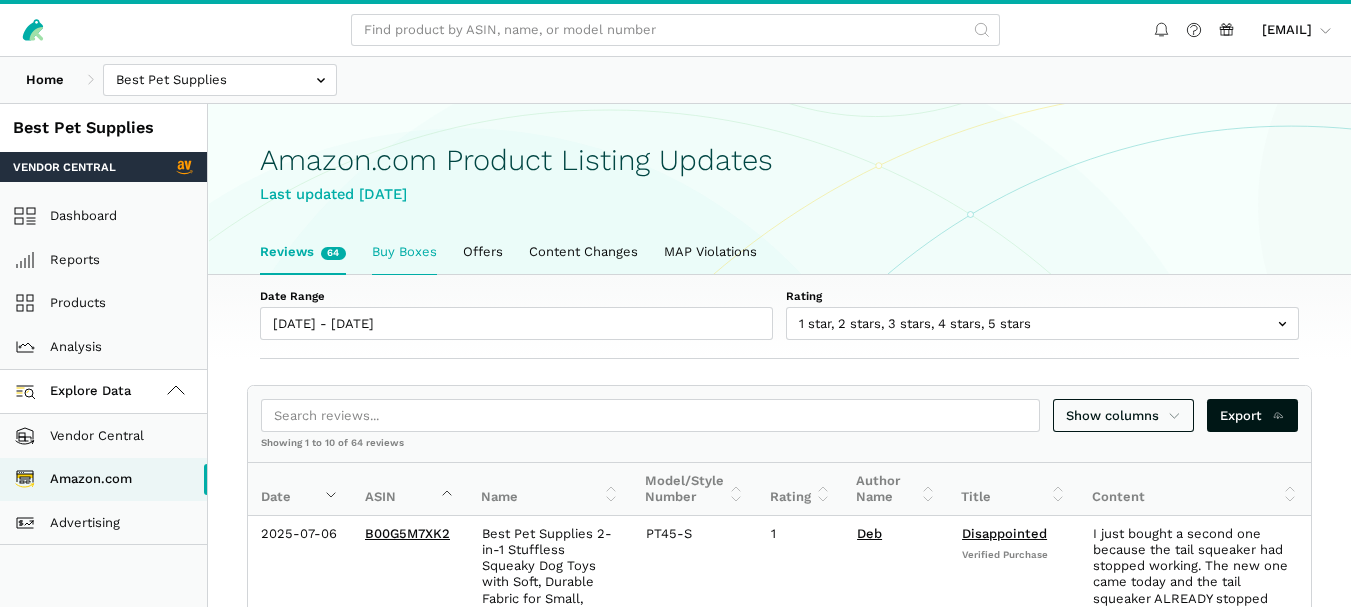click on "Buy Boxes" at bounding box center (404, 252) 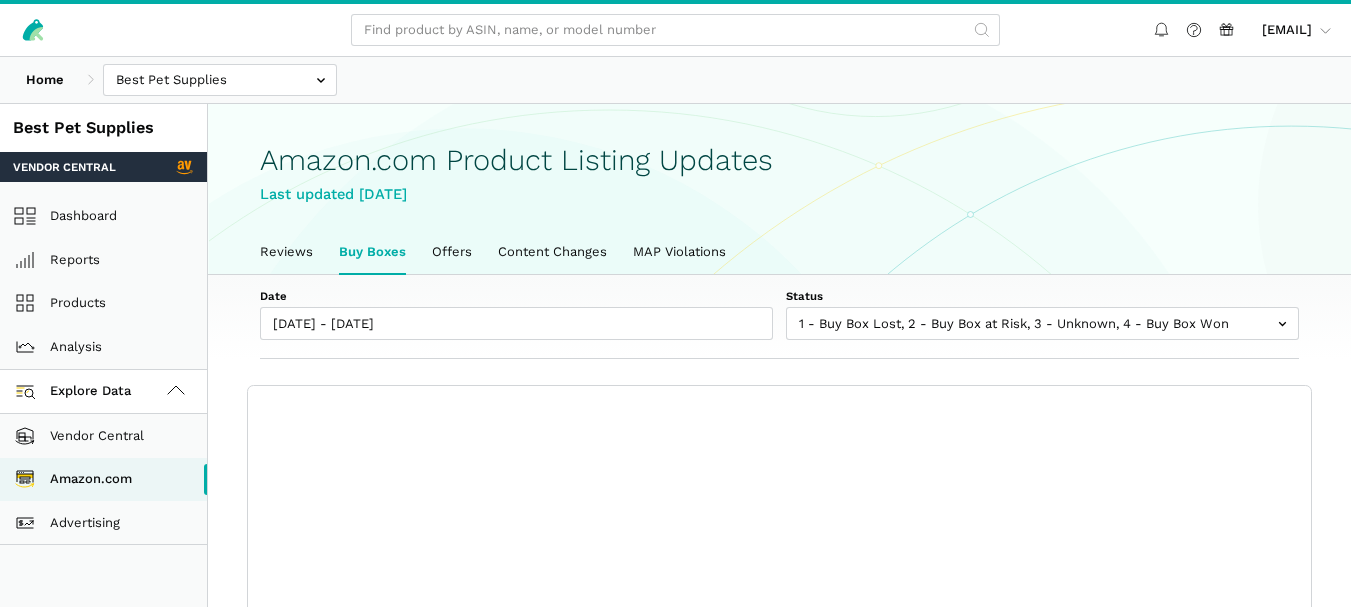 scroll, scrollTop: 0, scrollLeft: 0, axis: both 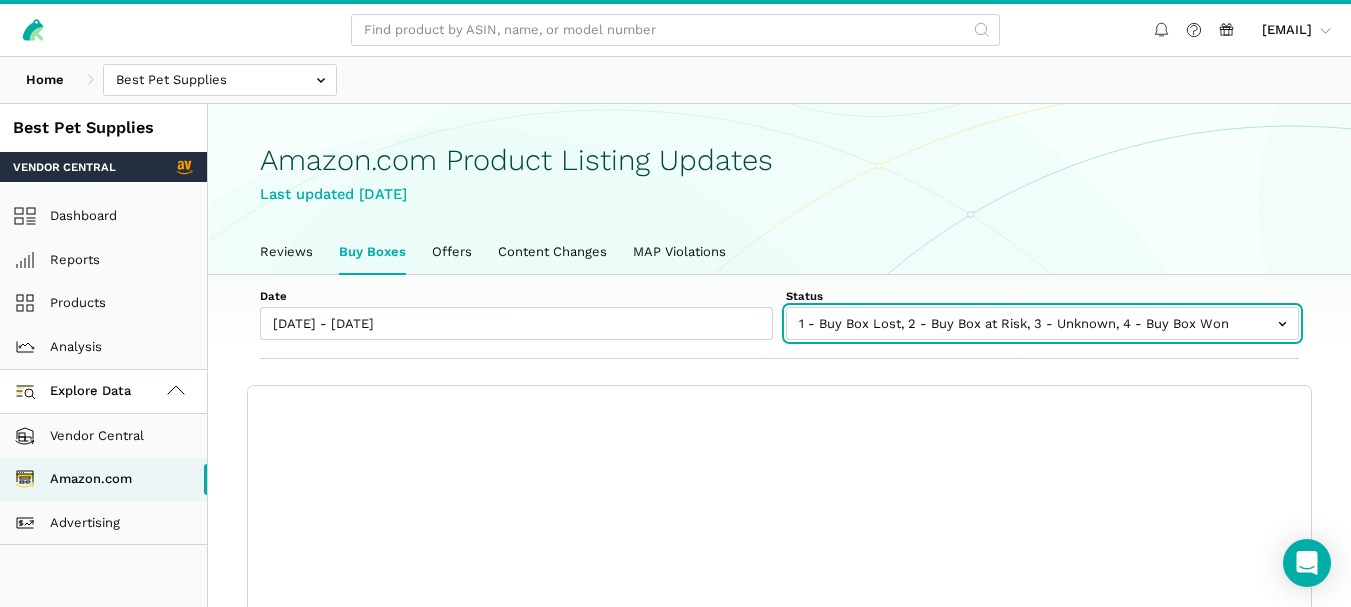 click at bounding box center [1042, 323] 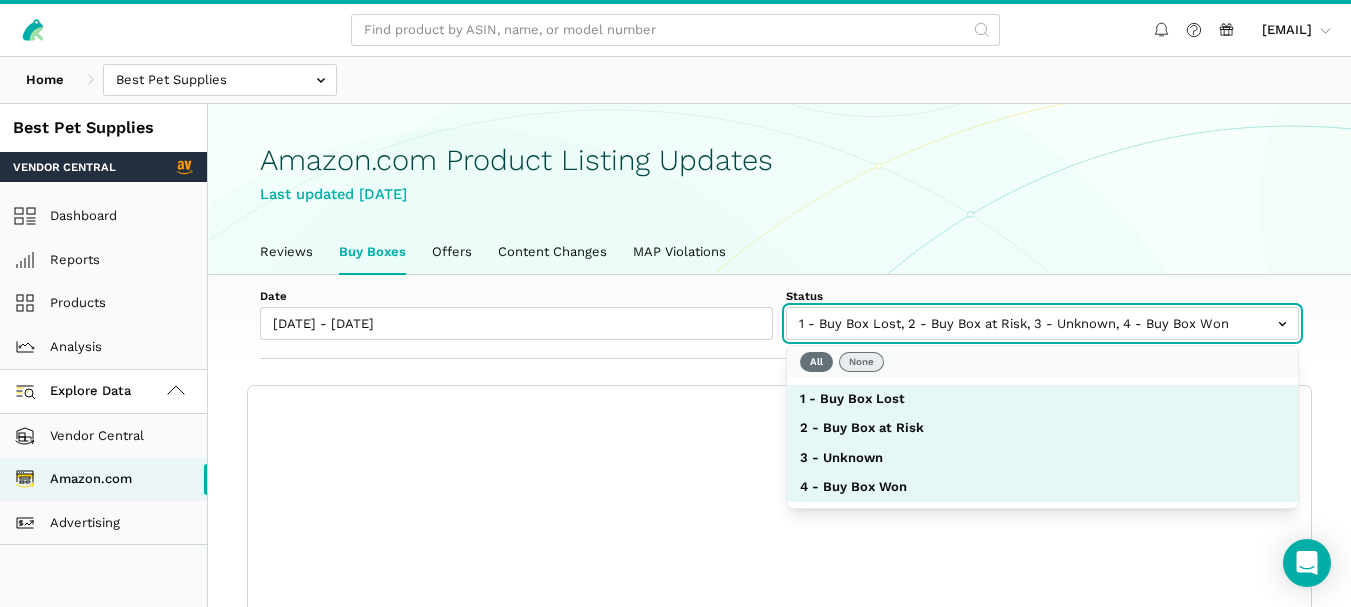 click on "None" at bounding box center (861, 362) 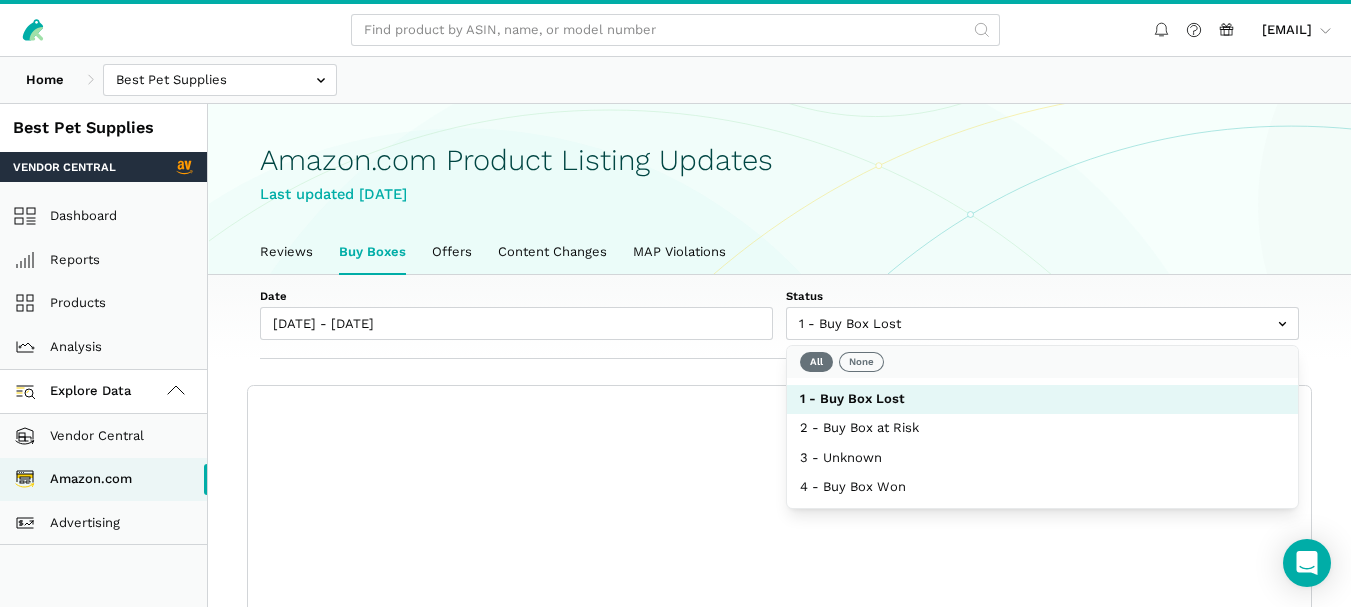 click on "Date
07/01/2025 - 07/08/2025" at bounding box center [516, 314] 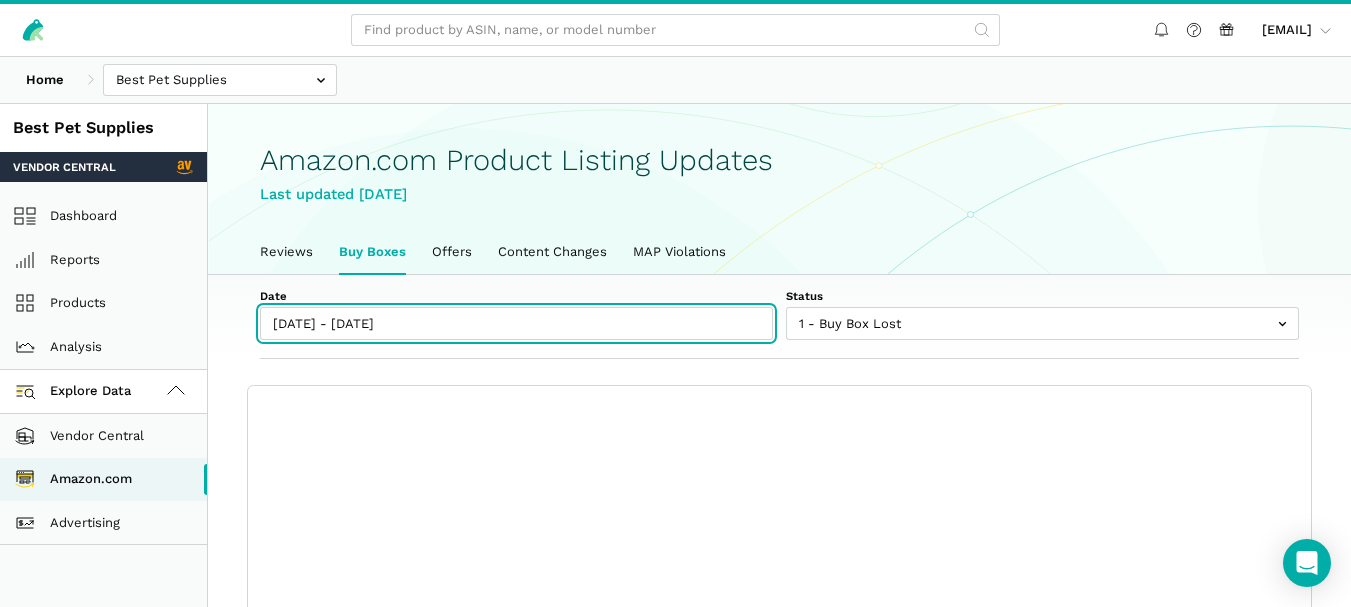 click on "[DATE] - [DATE]" at bounding box center [516, 323] 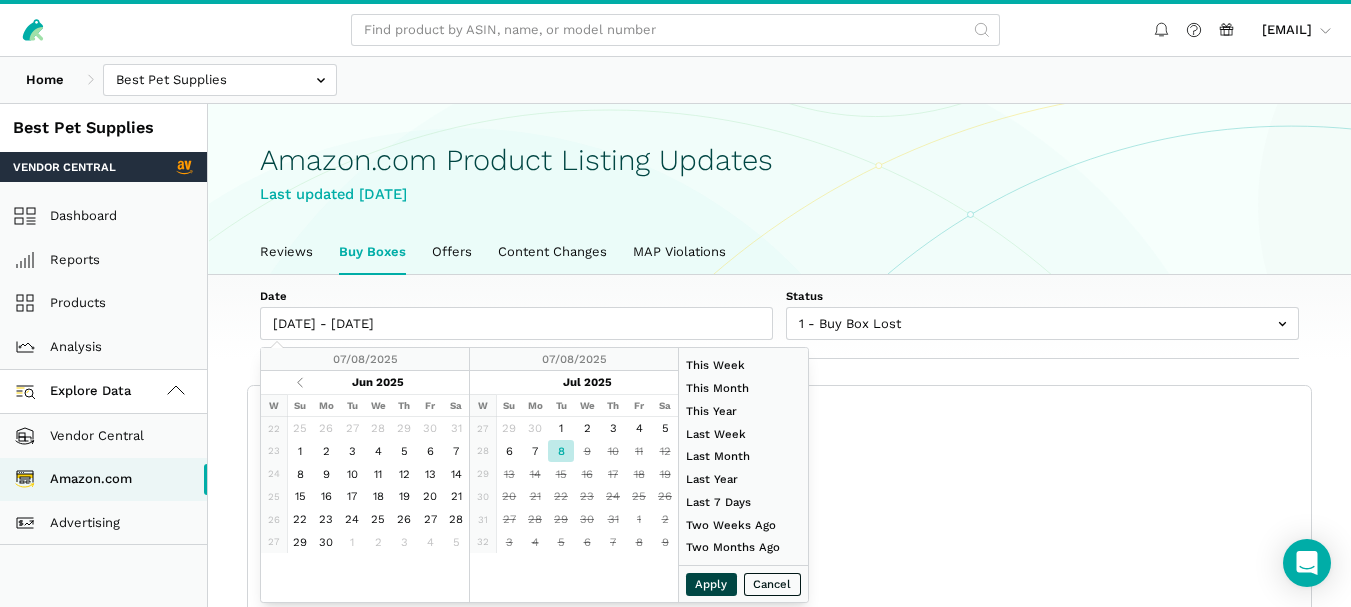 click on "Apply" at bounding box center (712, 584) 